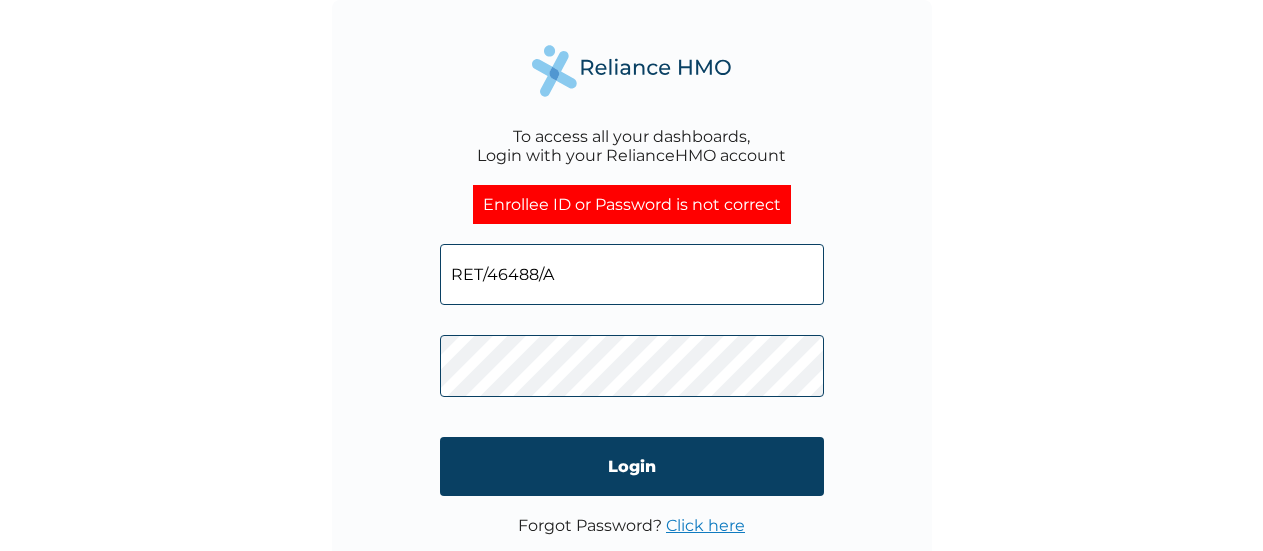 scroll, scrollTop: 0, scrollLeft: 0, axis: both 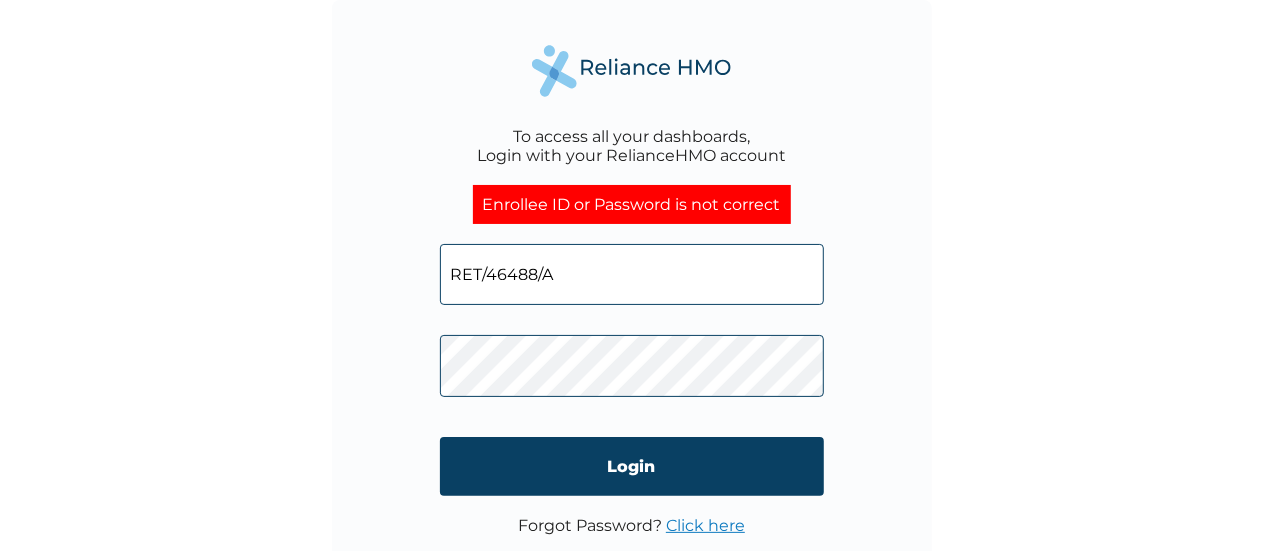 click on "To access all your dashboards, Login with your RelianceHMO account Enrollee ID or Password is not correct RET/46488/A Login Forgot Password?   Click here" at bounding box center [632, 300] 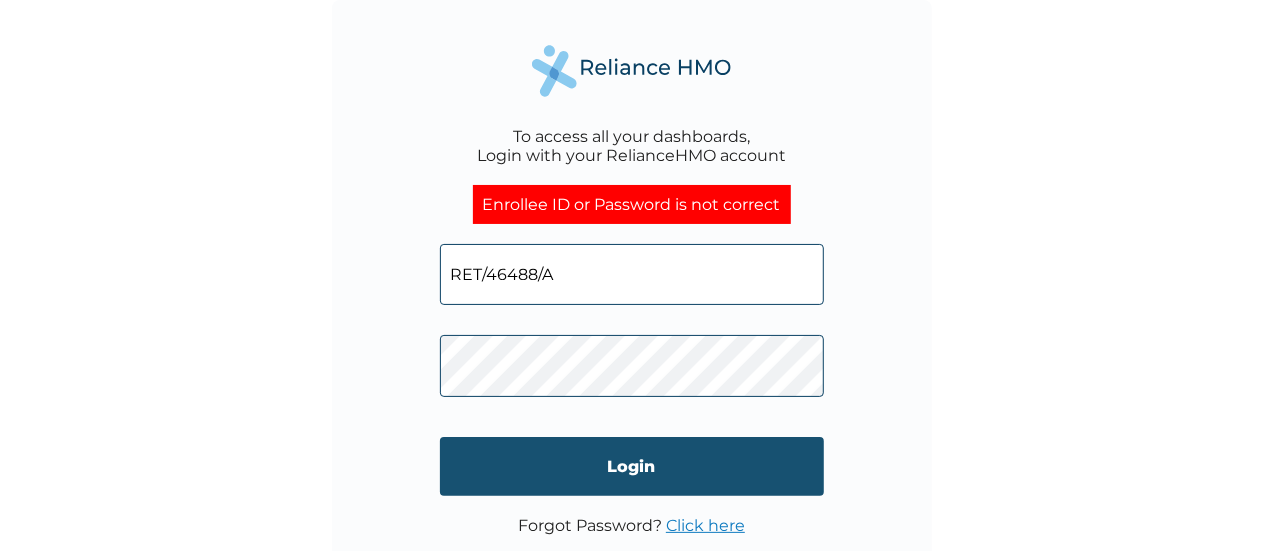 click on "Login" at bounding box center (632, 466) 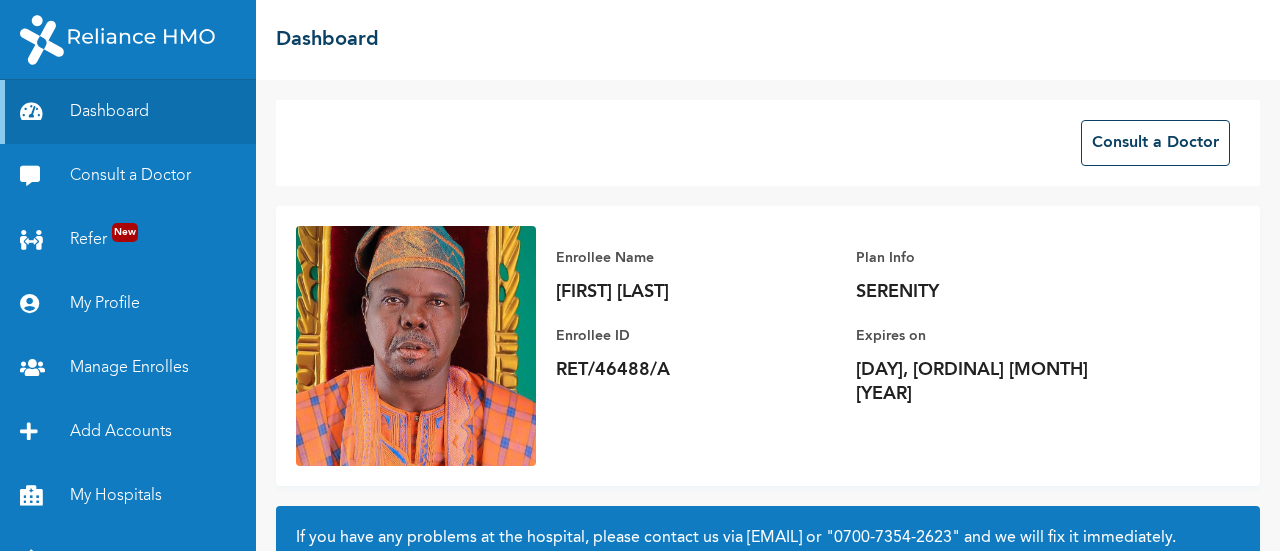 scroll, scrollTop: 0, scrollLeft: 0, axis: both 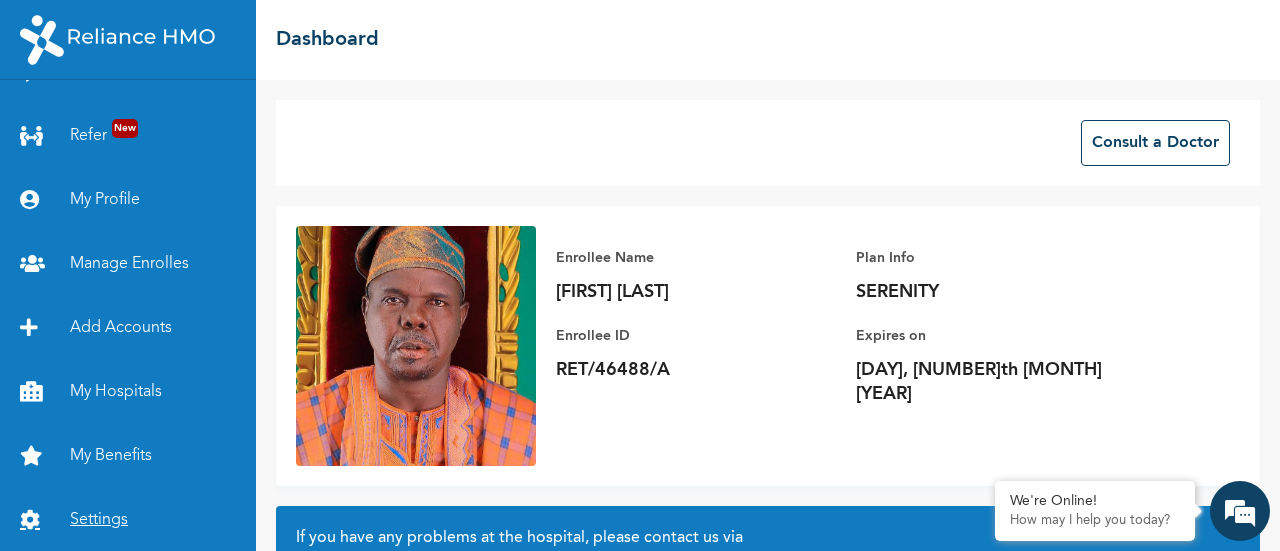click on "Settings" at bounding box center (128, 520) 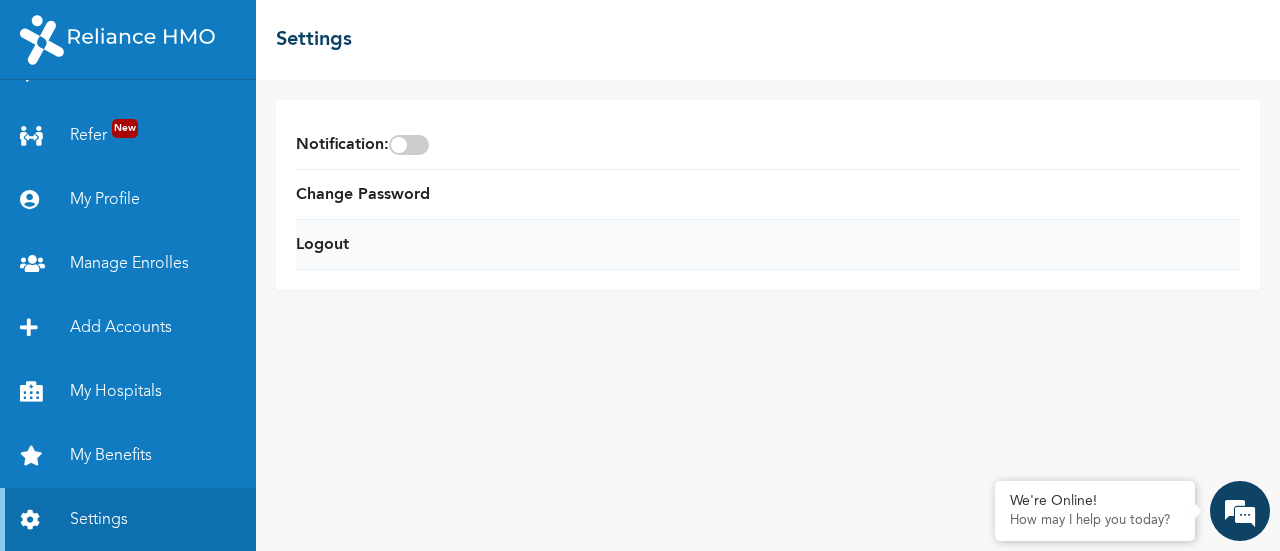click on "Logout" at bounding box center [768, 245] 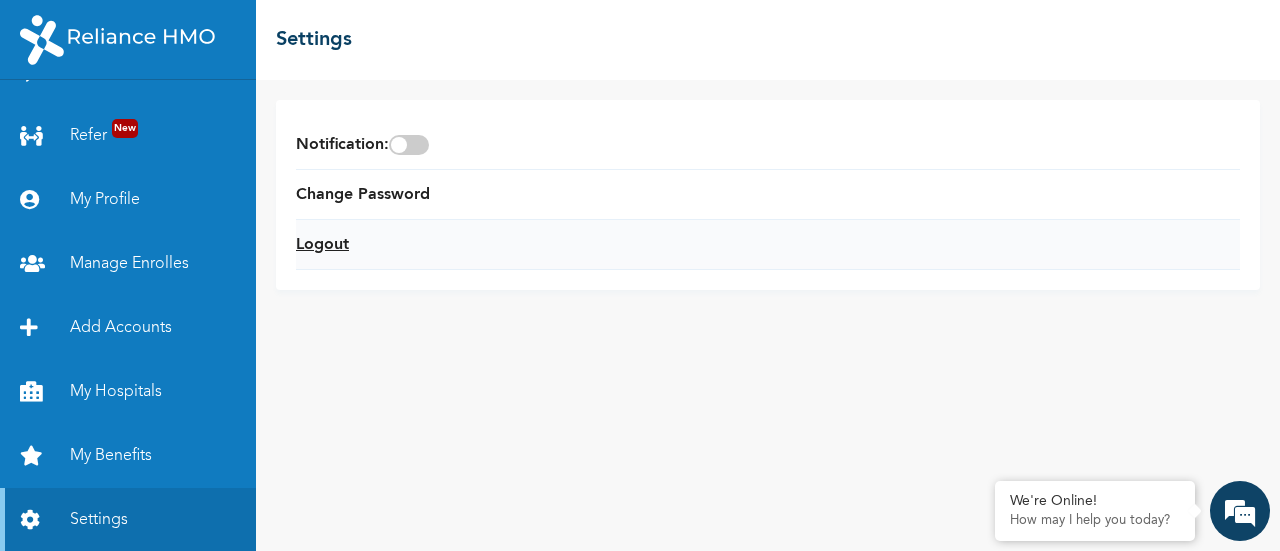 click on "Logout" at bounding box center [322, 245] 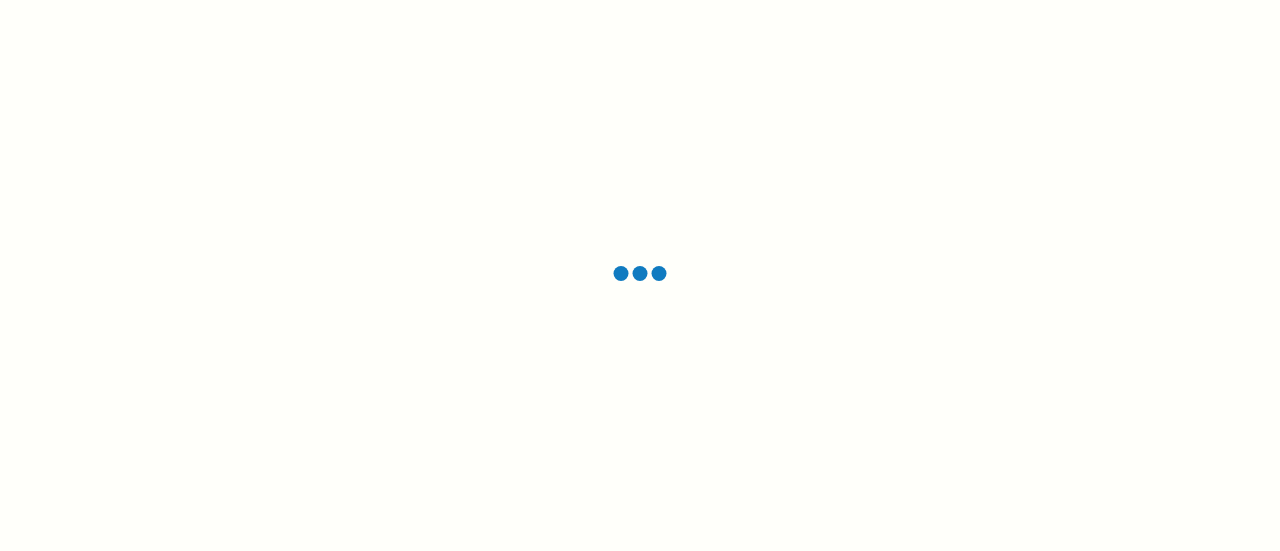scroll, scrollTop: 0, scrollLeft: 0, axis: both 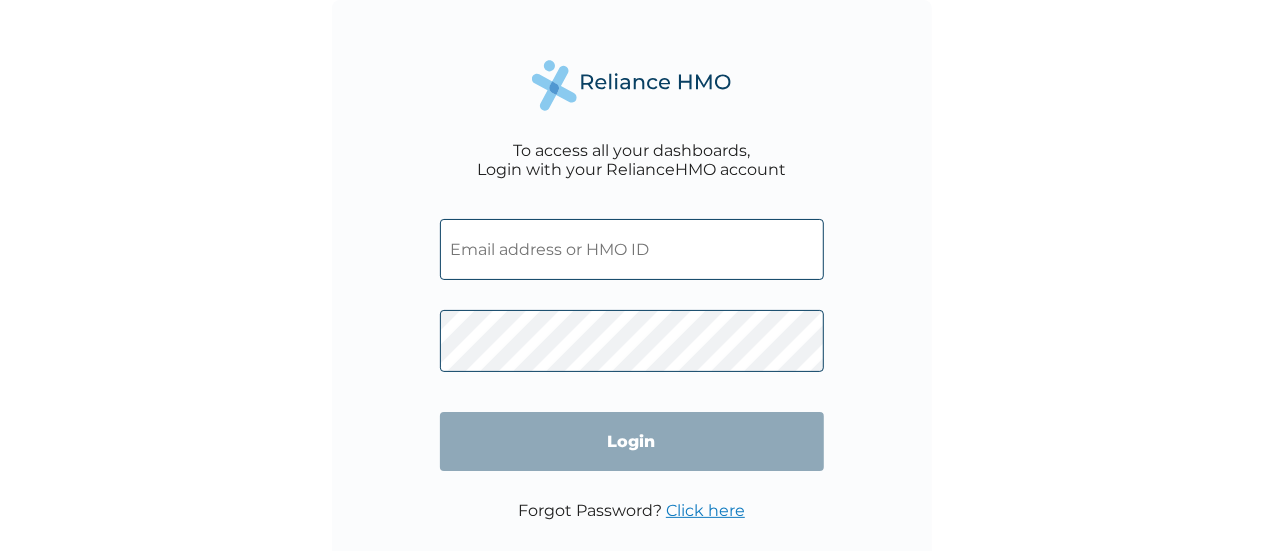 click at bounding box center [632, 249] 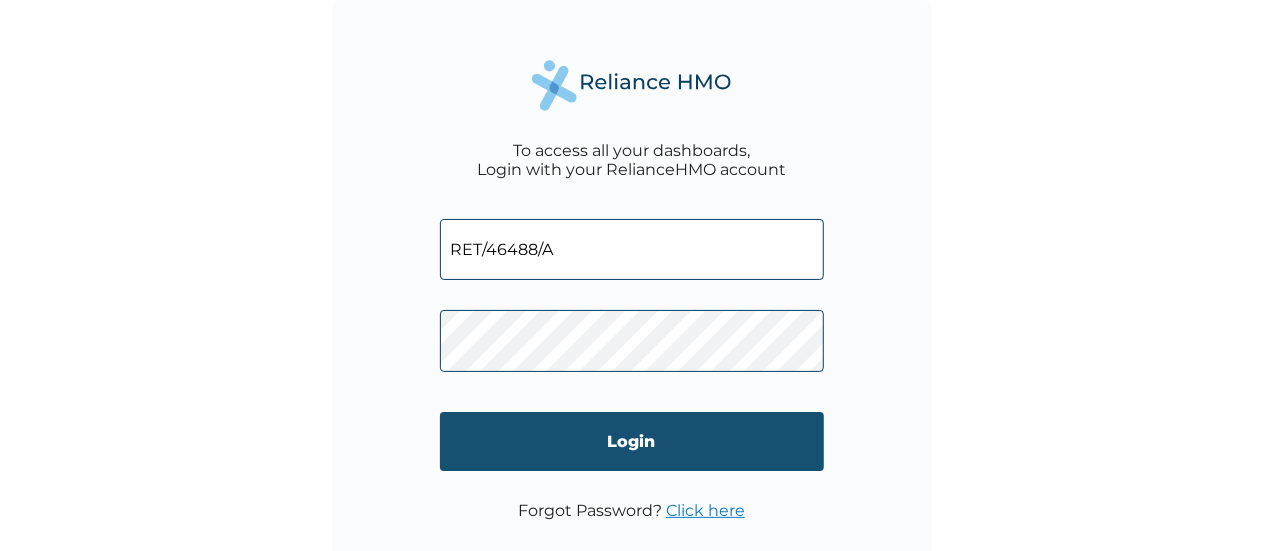click on "Login" at bounding box center (632, 441) 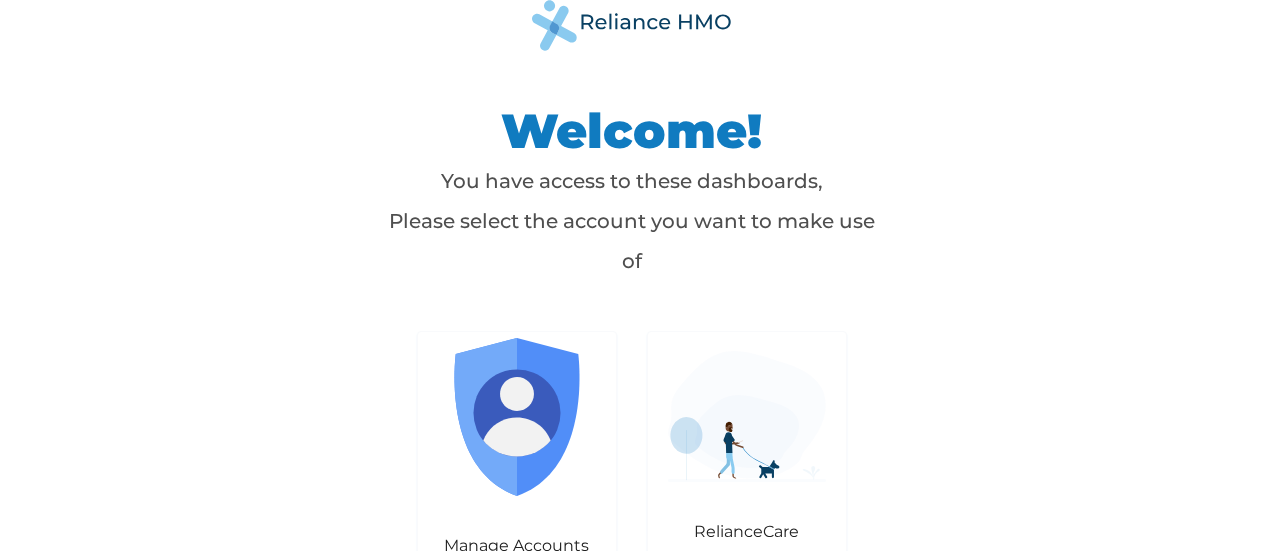 scroll, scrollTop: 0, scrollLeft: 0, axis: both 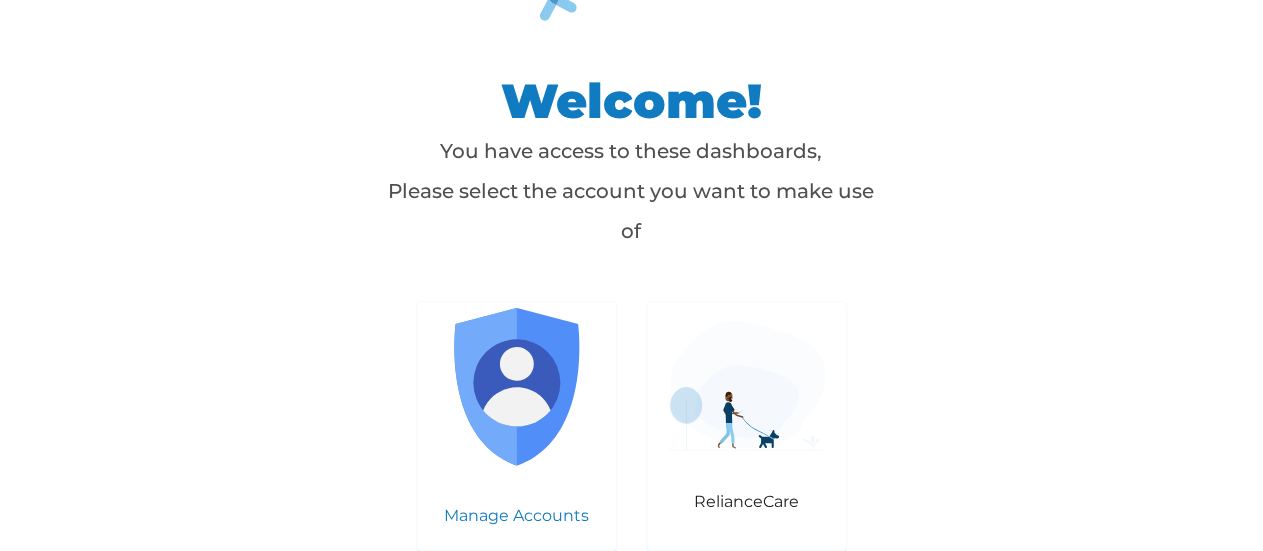 click on "Manage Accounts" at bounding box center (517, 515) 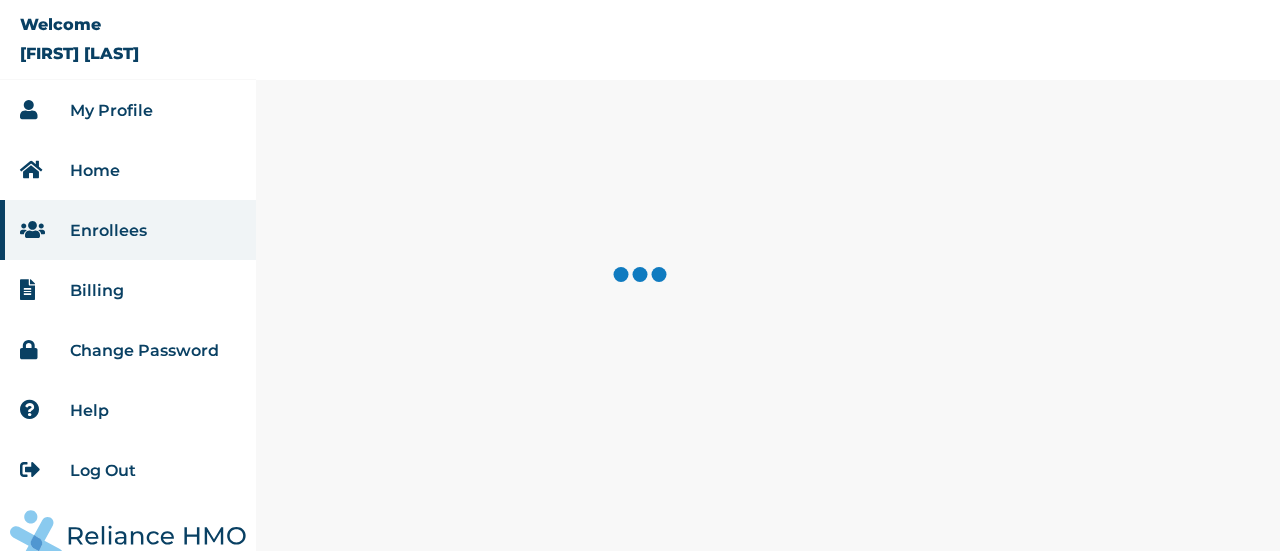 scroll, scrollTop: 0, scrollLeft: 0, axis: both 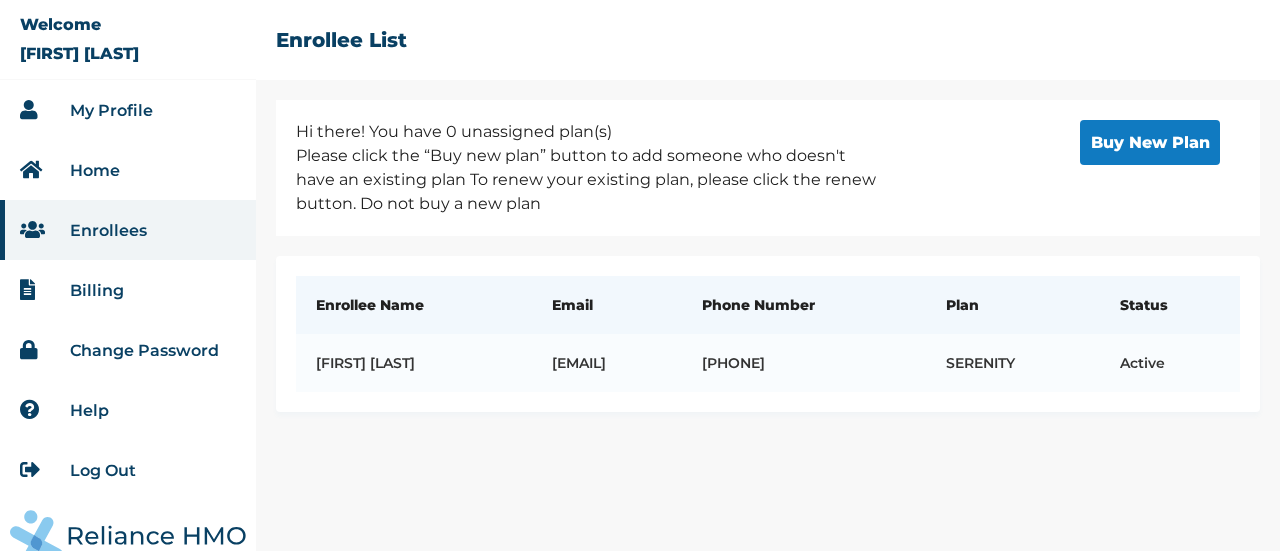 click on "My Profile" at bounding box center [111, 110] 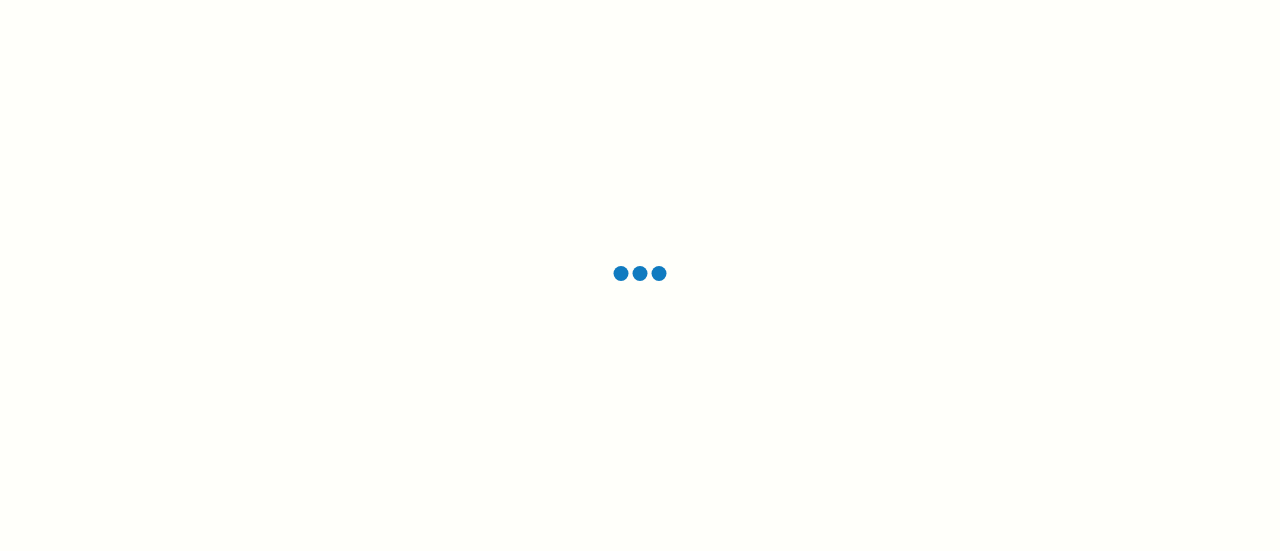 scroll, scrollTop: 0, scrollLeft: 0, axis: both 